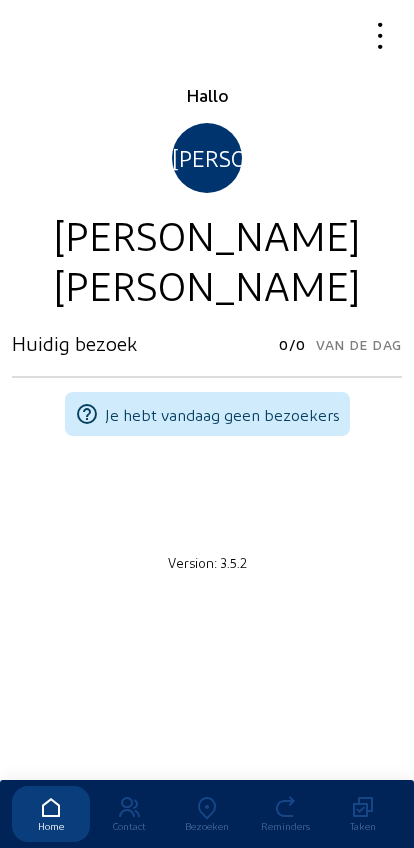 scroll, scrollTop: 0, scrollLeft: 0, axis: both 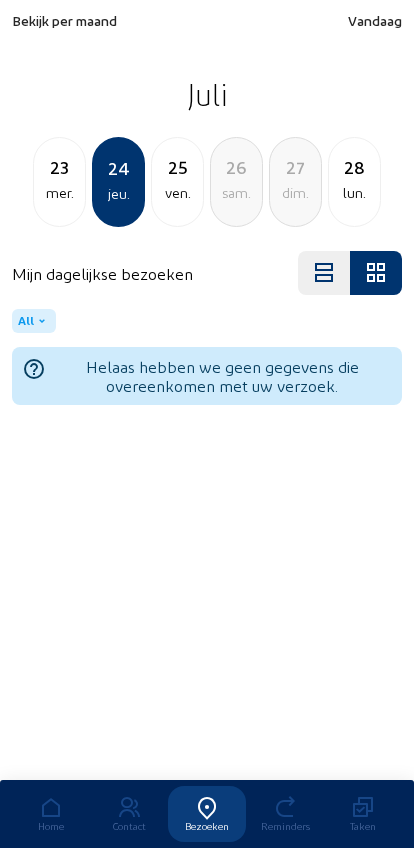click on "Bekijk per maand   Vandaag   Juli  23 mer. 24 jeu. 25 ven. 26 sam. 27 dim. 28 lun." 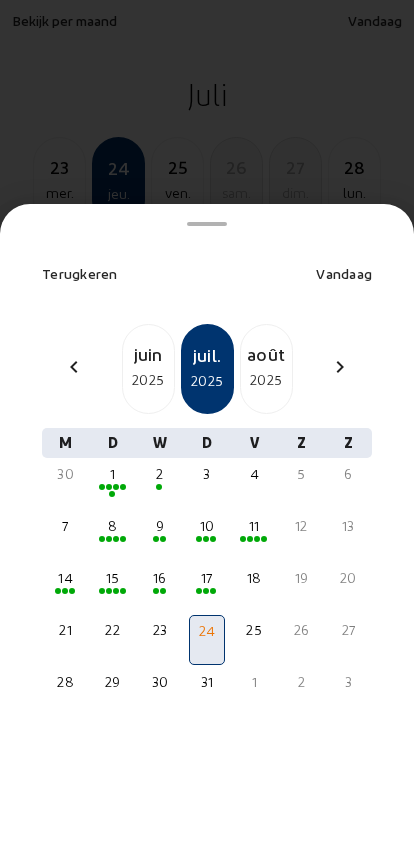 click on "juin" at bounding box center (148, 354) 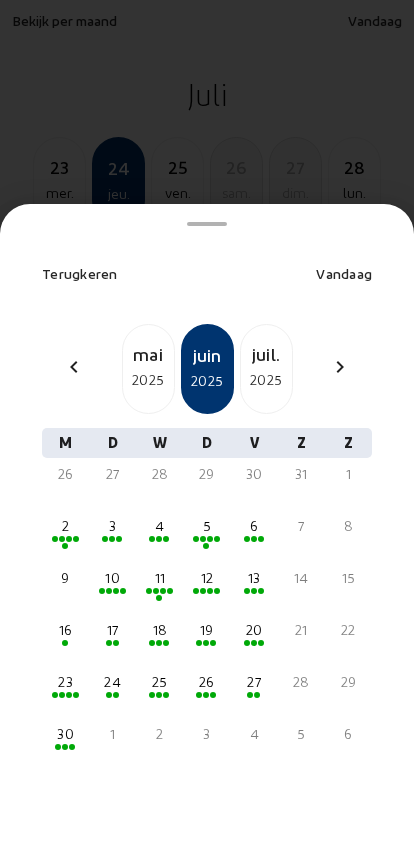 click on "6" at bounding box center (254, 526) 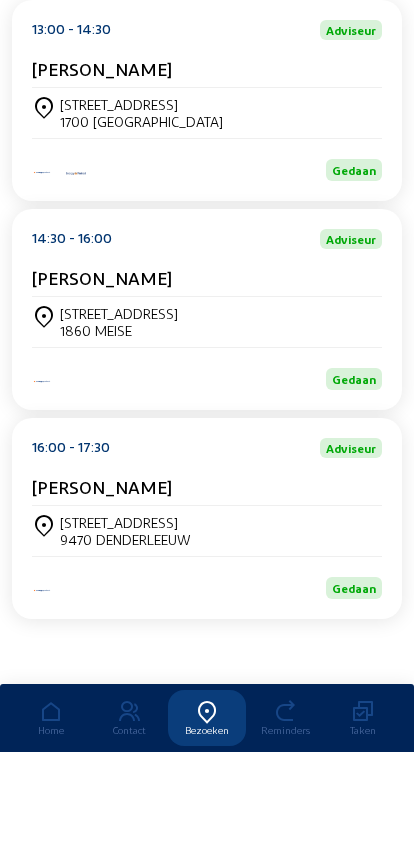 scroll, scrollTop: 0, scrollLeft: 0, axis: both 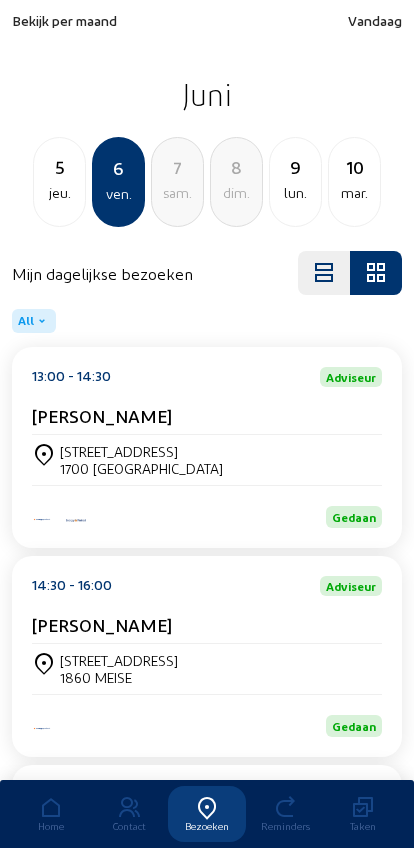 click on "jeu." 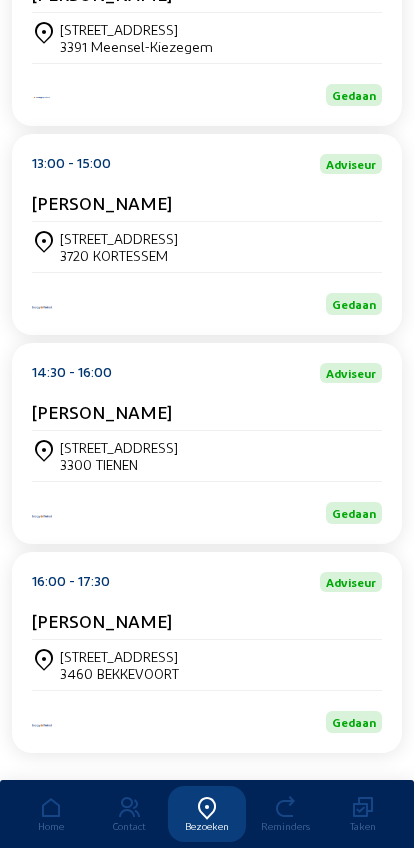 scroll, scrollTop: 700, scrollLeft: 0, axis: vertical 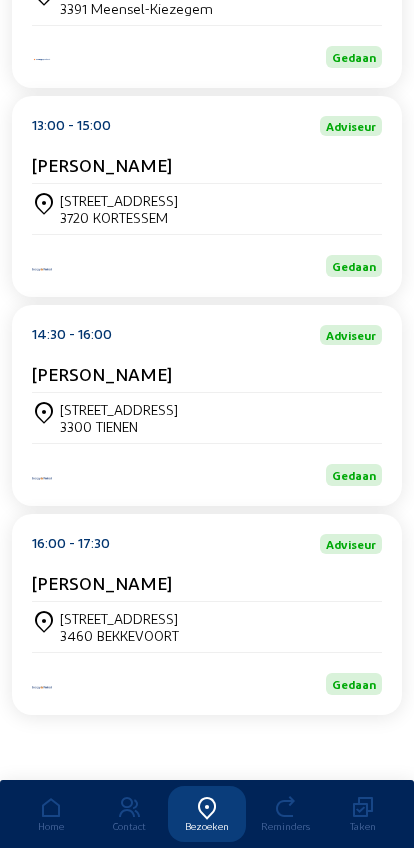 click on "[PERSON_NAME]" 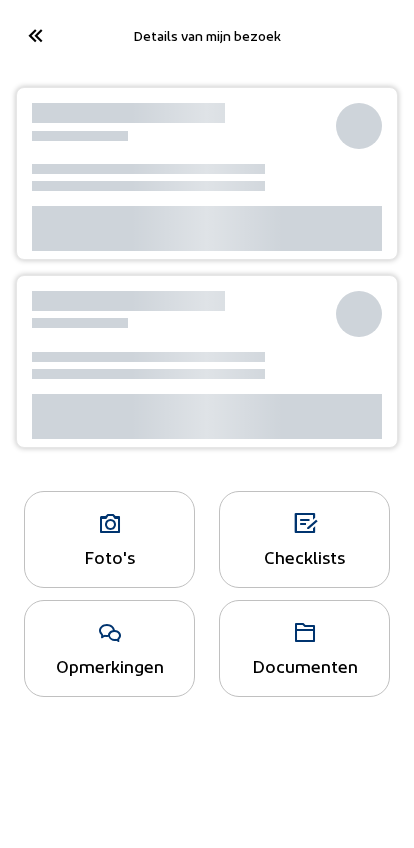 scroll, scrollTop: 0, scrollLeft: 0, axis: both 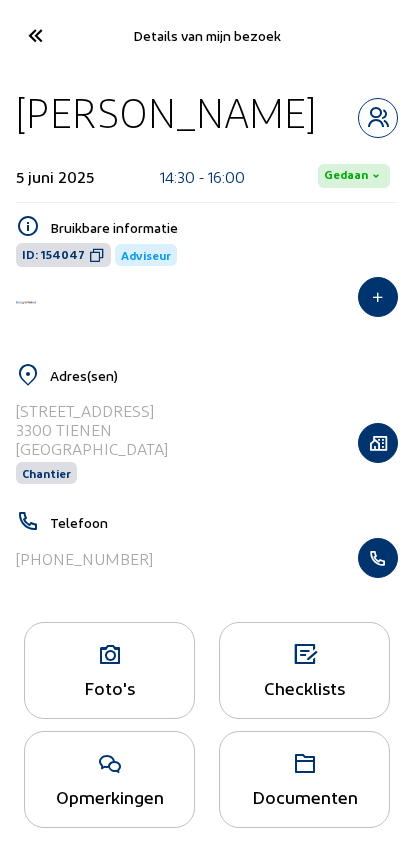 click on "Foto's" 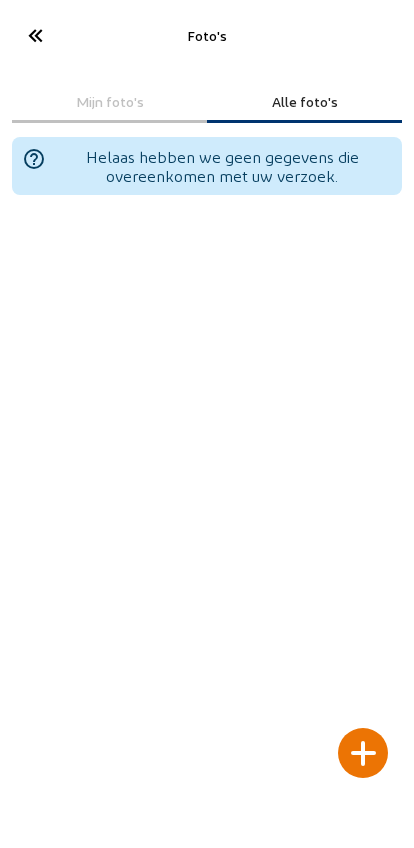 click 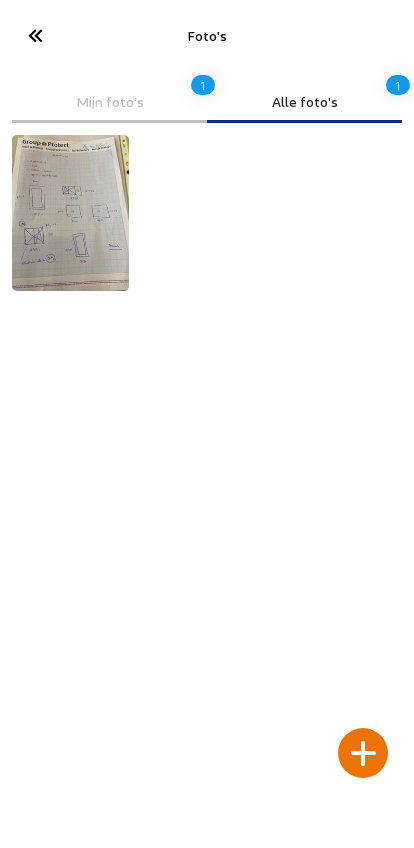 click 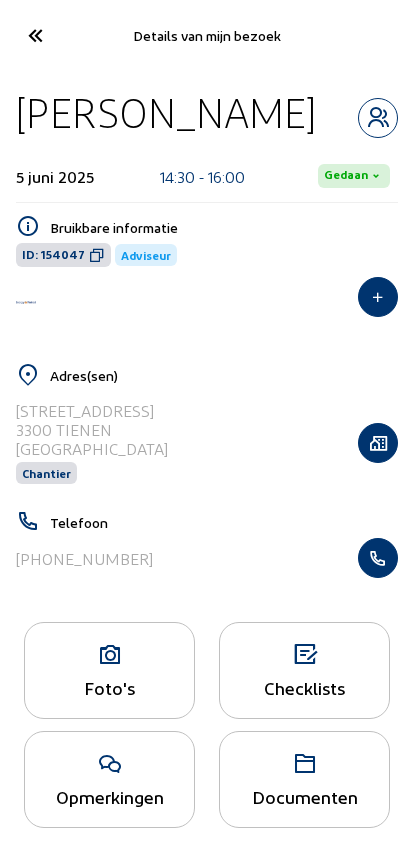 click 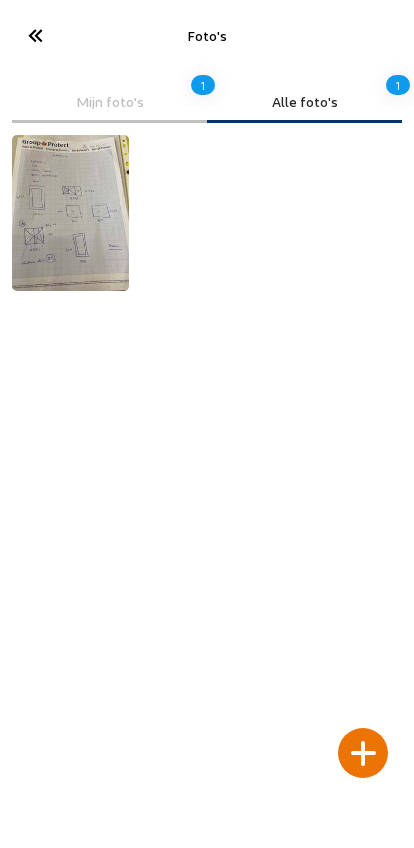 click 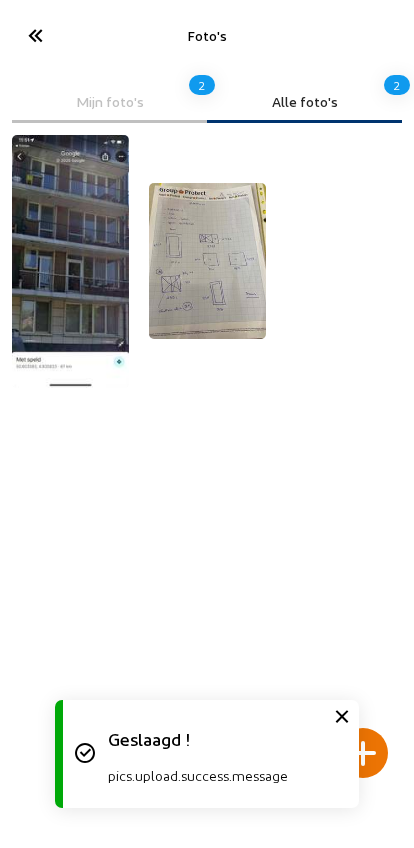 click 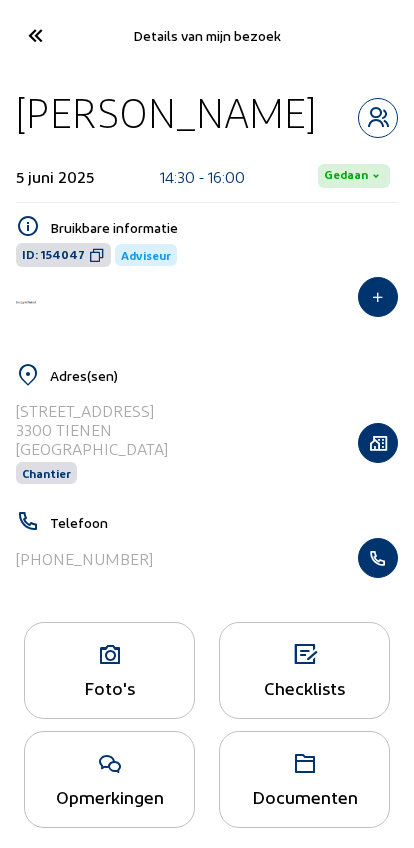 click 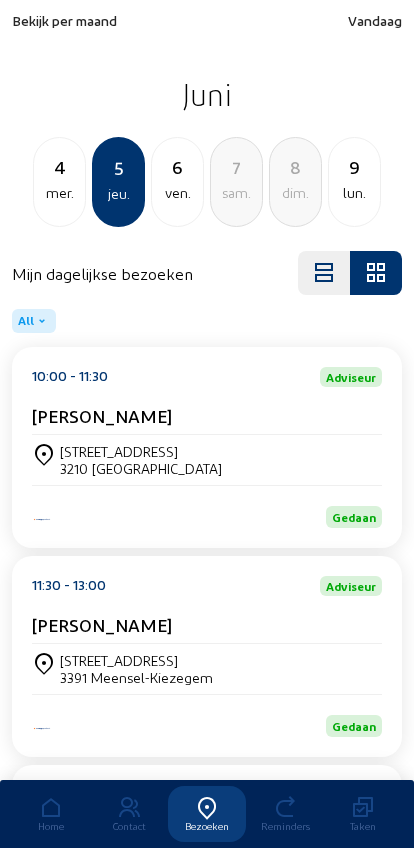 click on "Bekijk per maand" 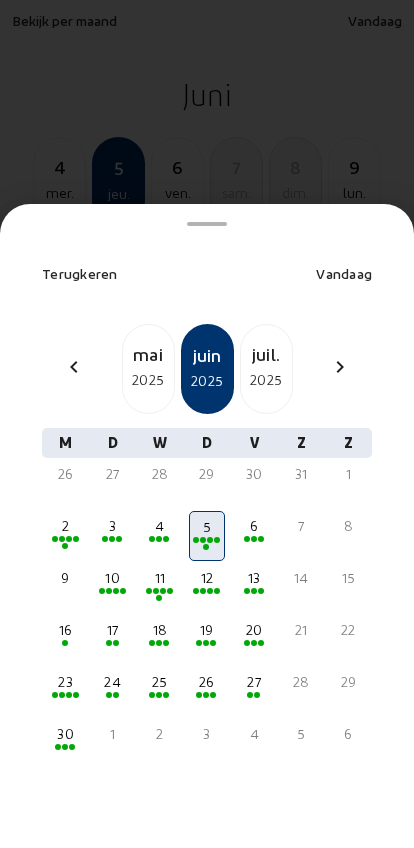 click on "juil." at bounding box center (266, 354) 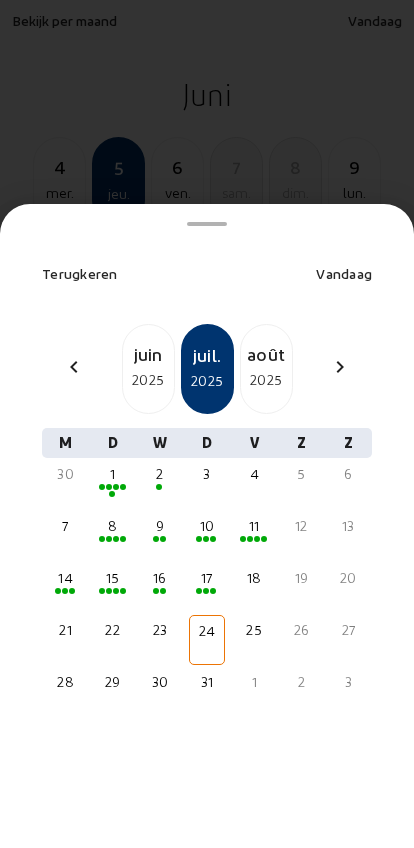click on "15" at bounding box center [112, 578] 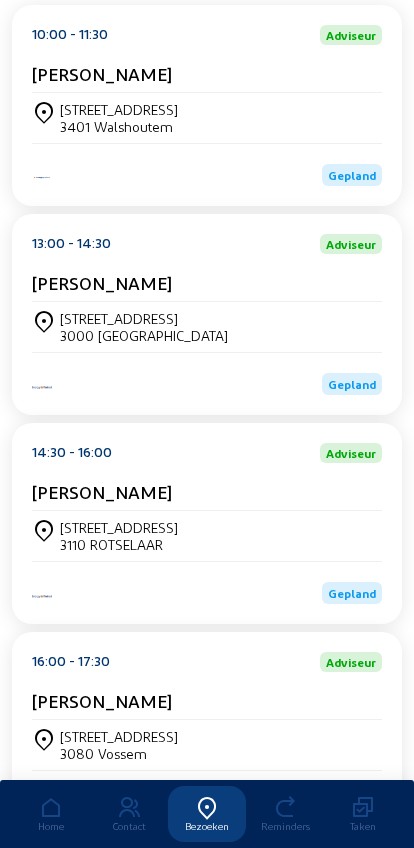 scroll, scrollTop: 373, scrollLeft: 0, axis: vertical 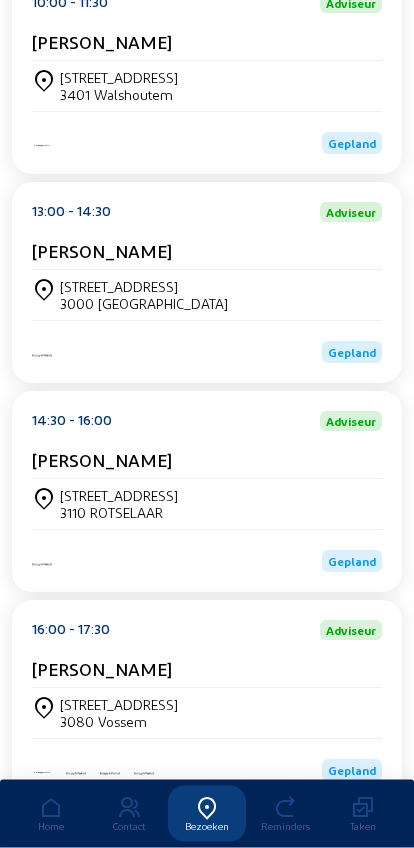 click on "[STREET_ADDRESS]" 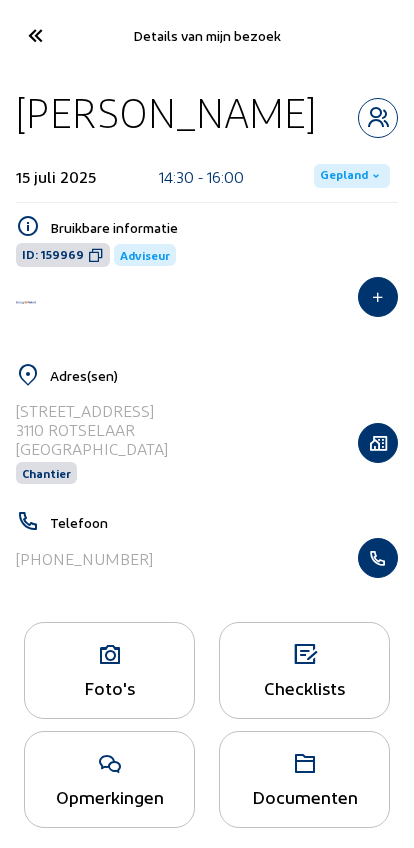 click on "Foto's" 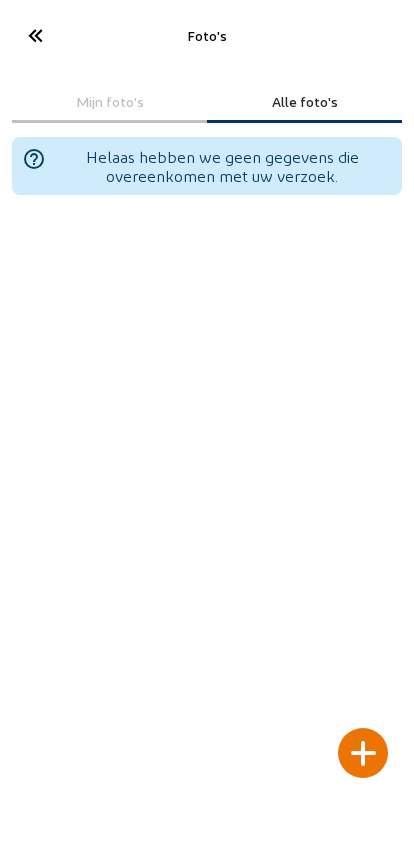 click 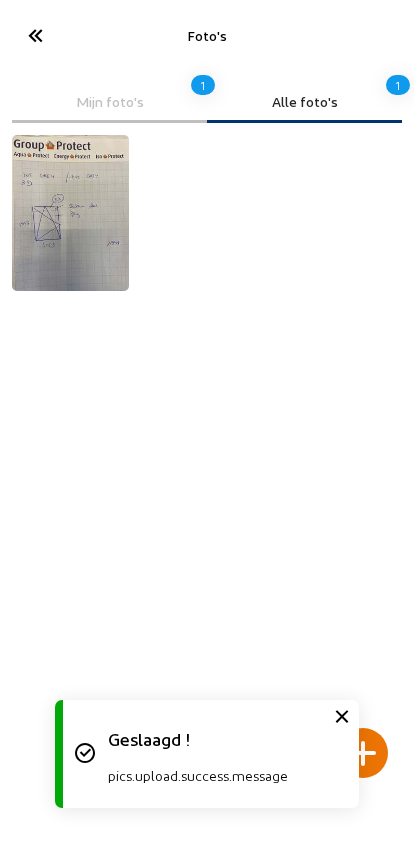 click 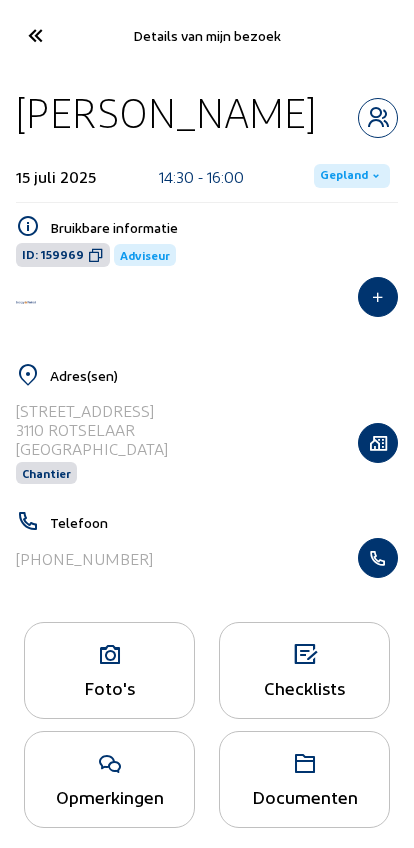 click 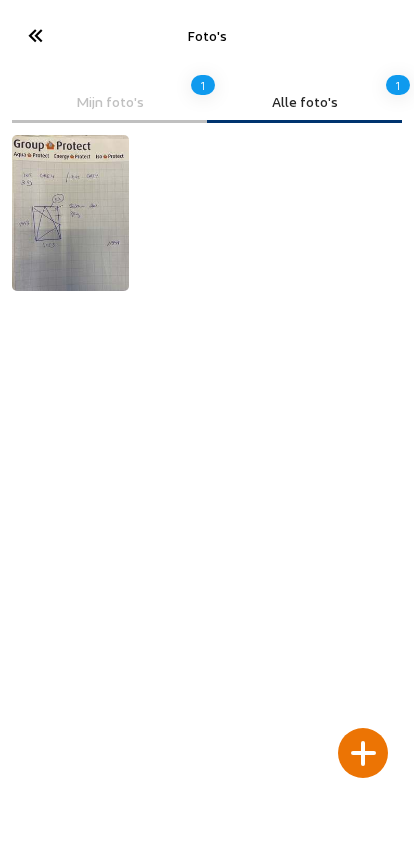 click 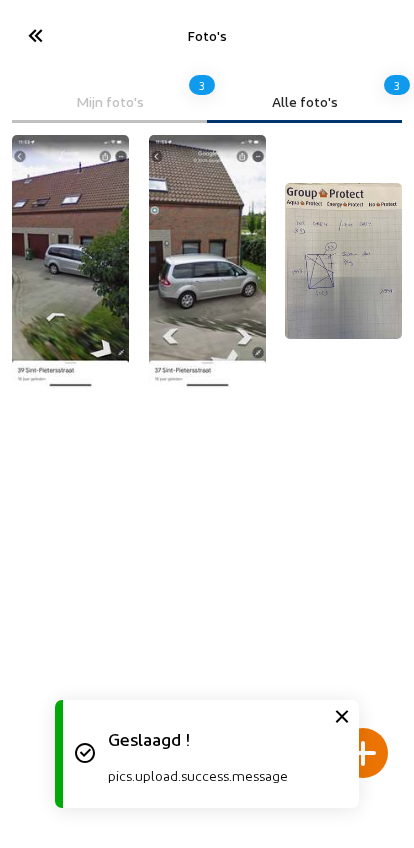 click on "Foto's   Mijn foto's  3  Alle foto's  3 Home Contact Bezoeken Reminders Taken" at bounding box center [207, 394] 